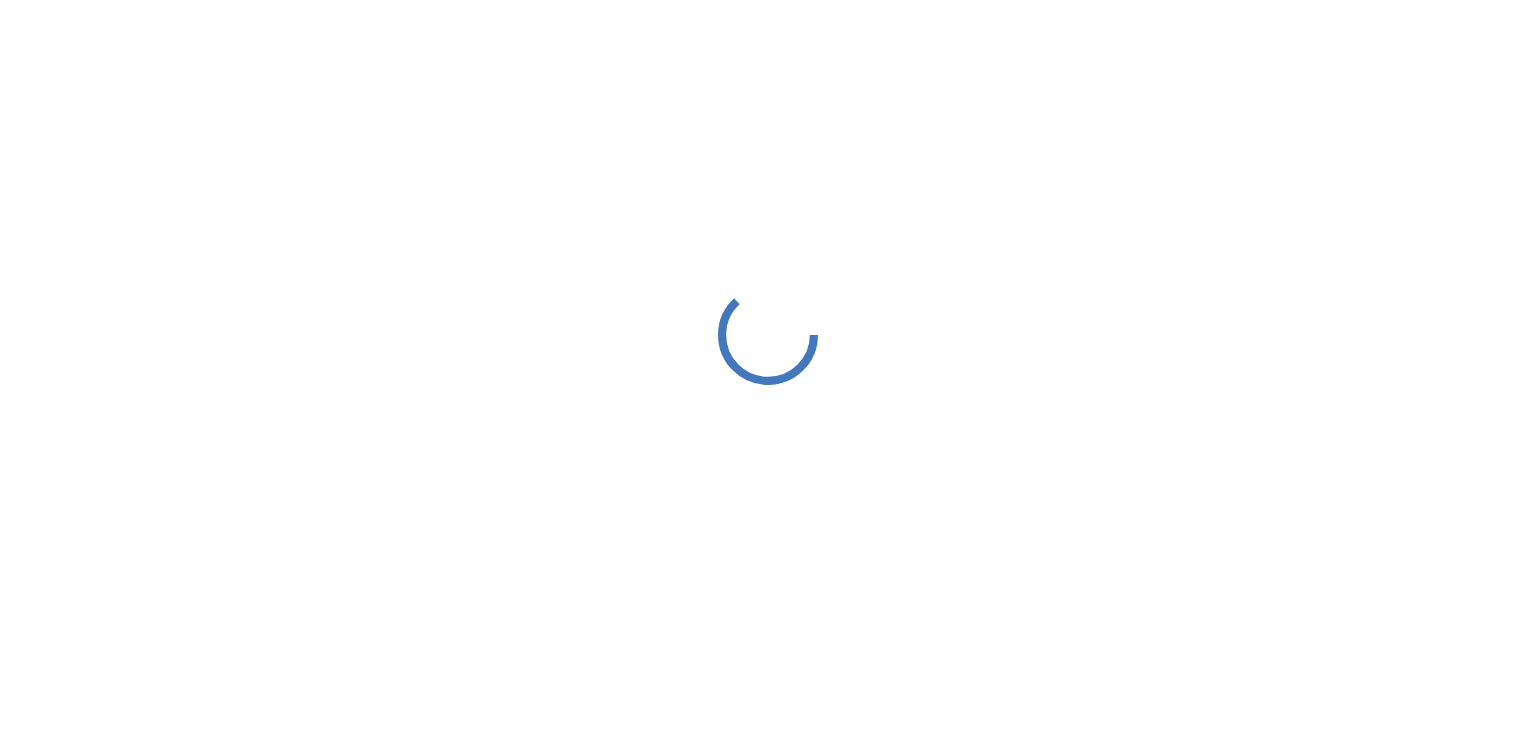 scroll, scrollTop: 0, scrollLeft: 0, axis: both 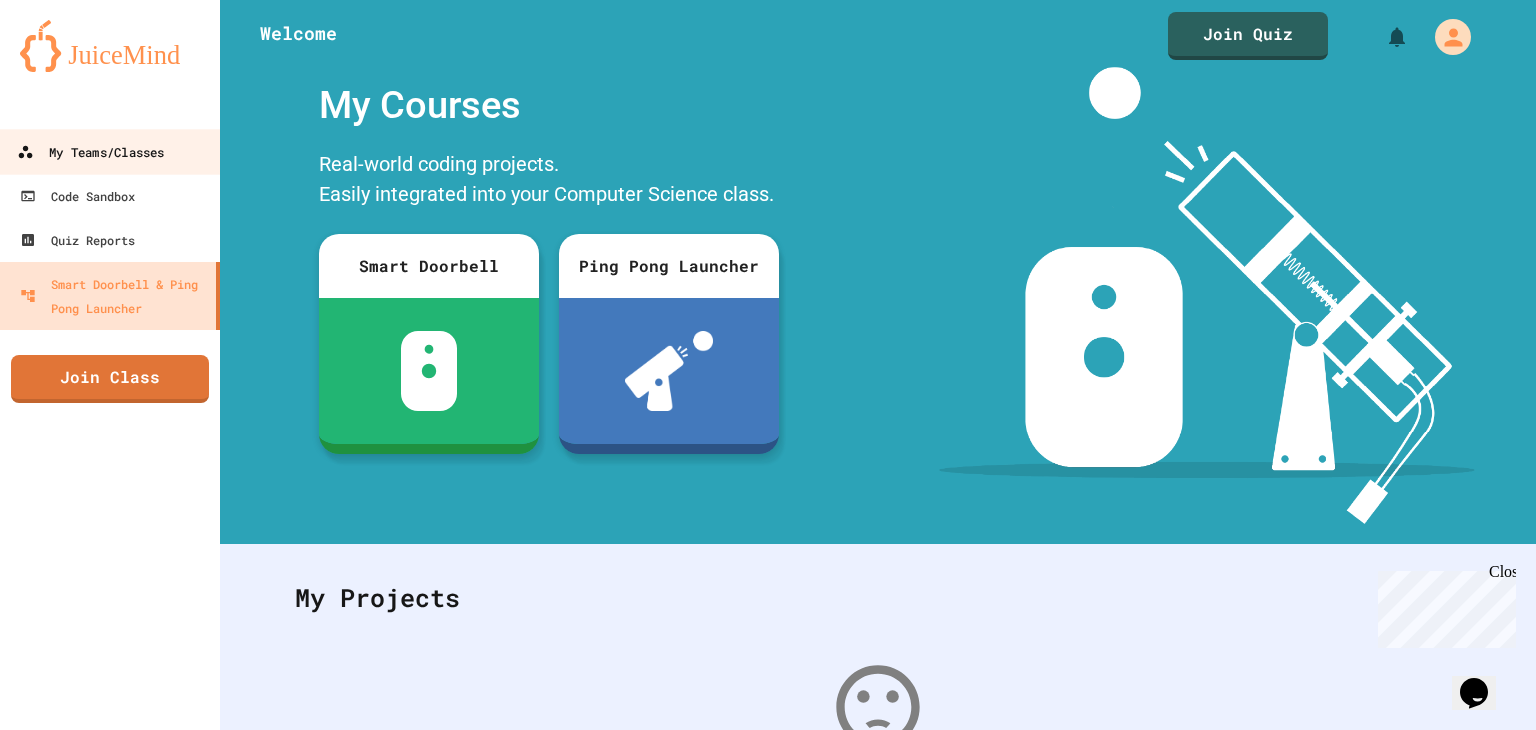 click on "My Teams/Classes" at bounding box center (90, 152) 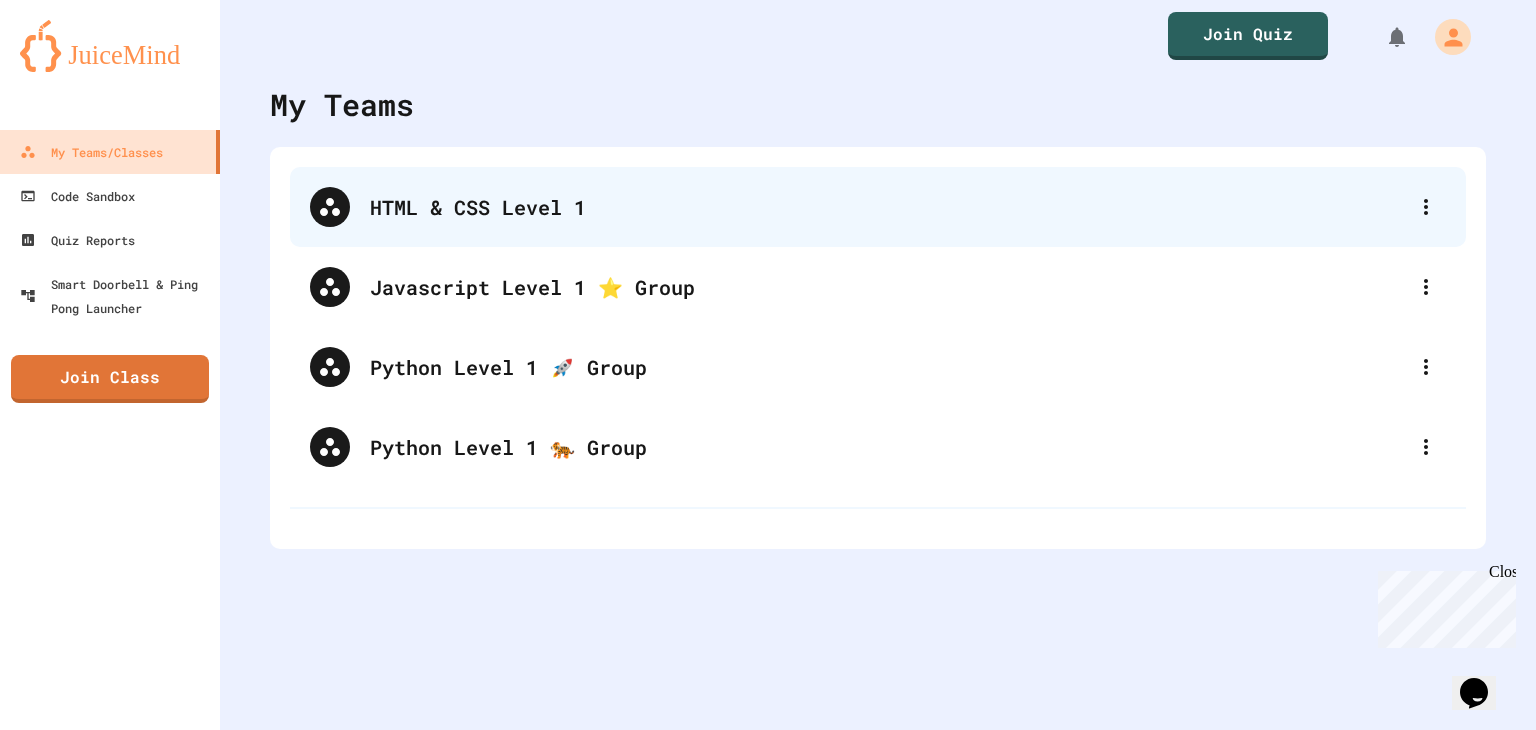 click on "HTML & CSS Level 1" at bounding box center (888, 207) 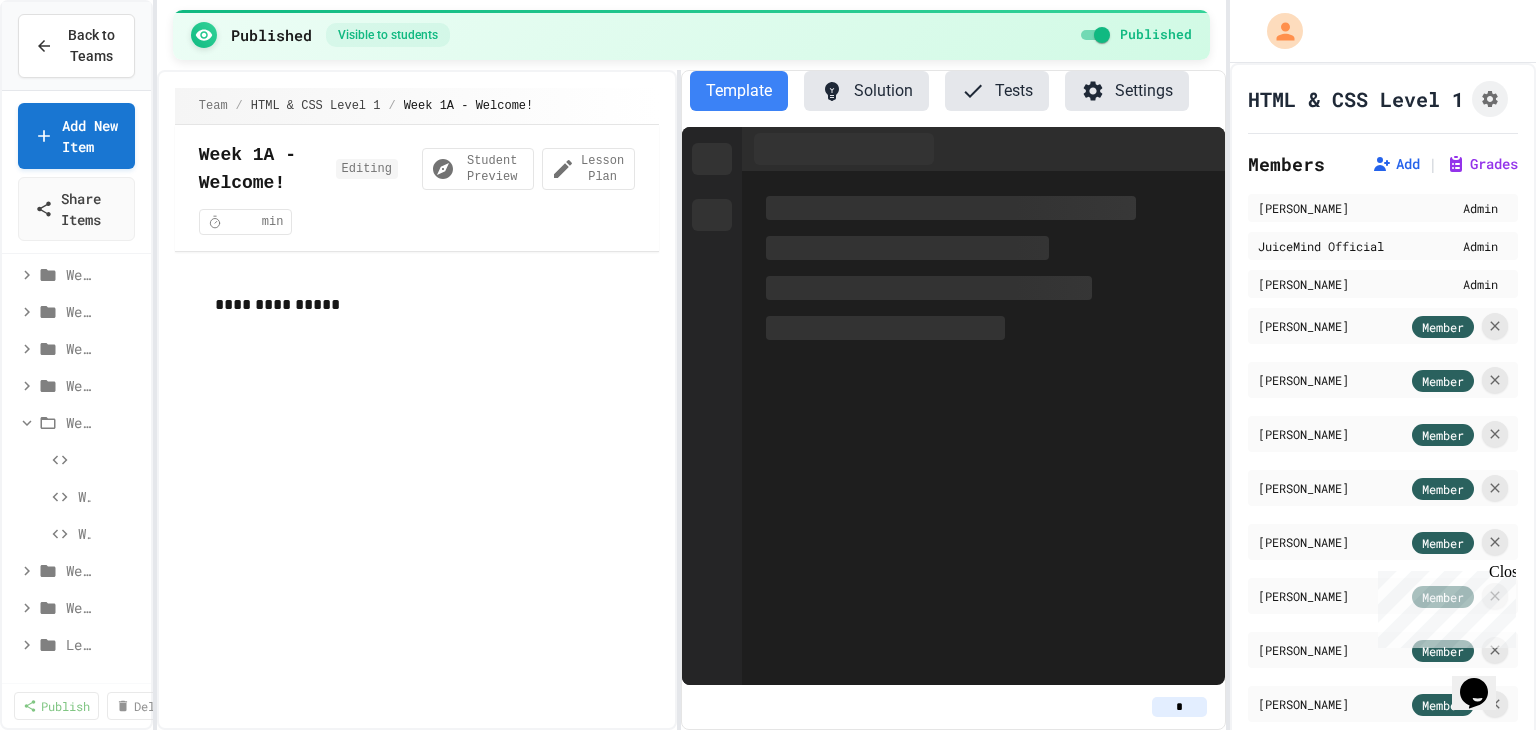scroll, scrollTop: 209, scrollLeft: 0, axis: vertical 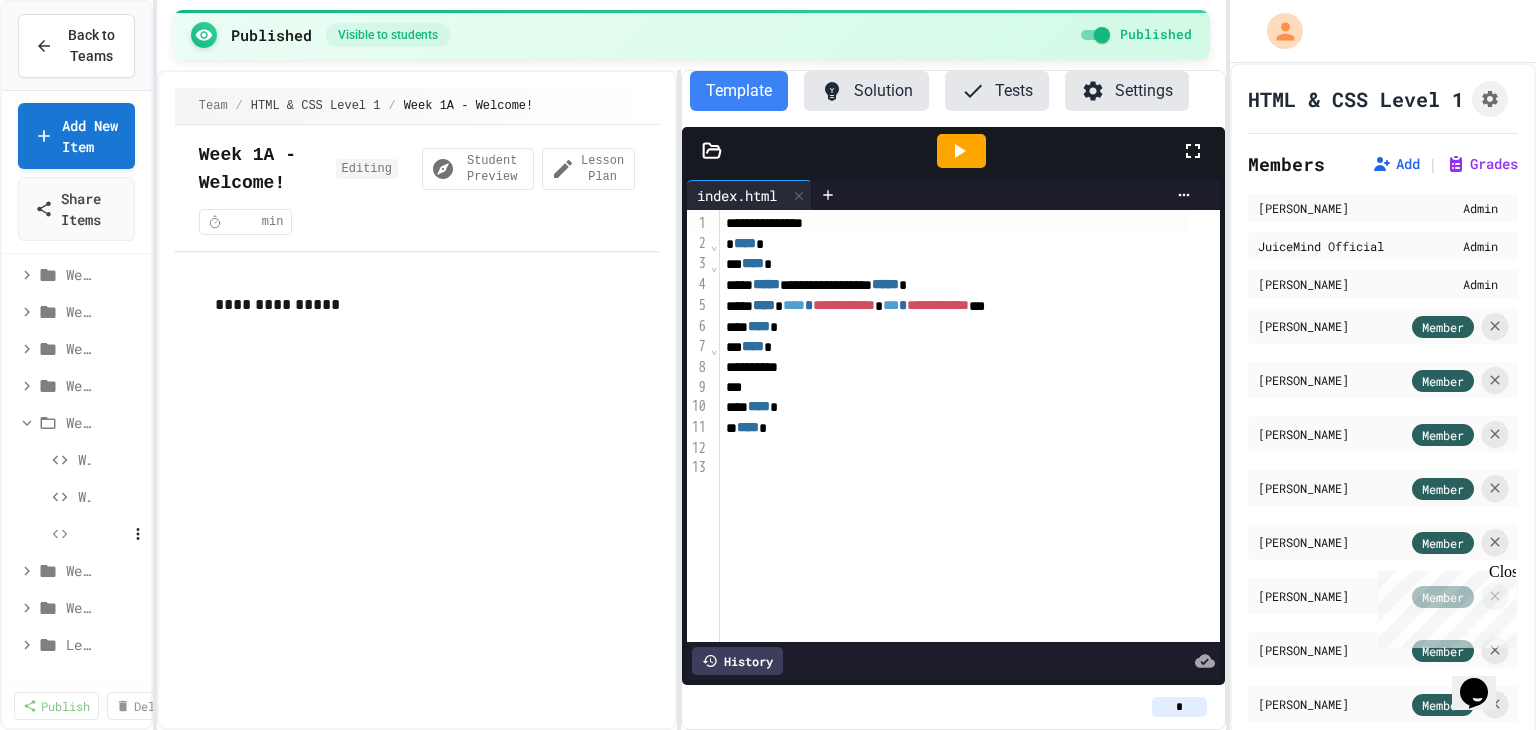 click 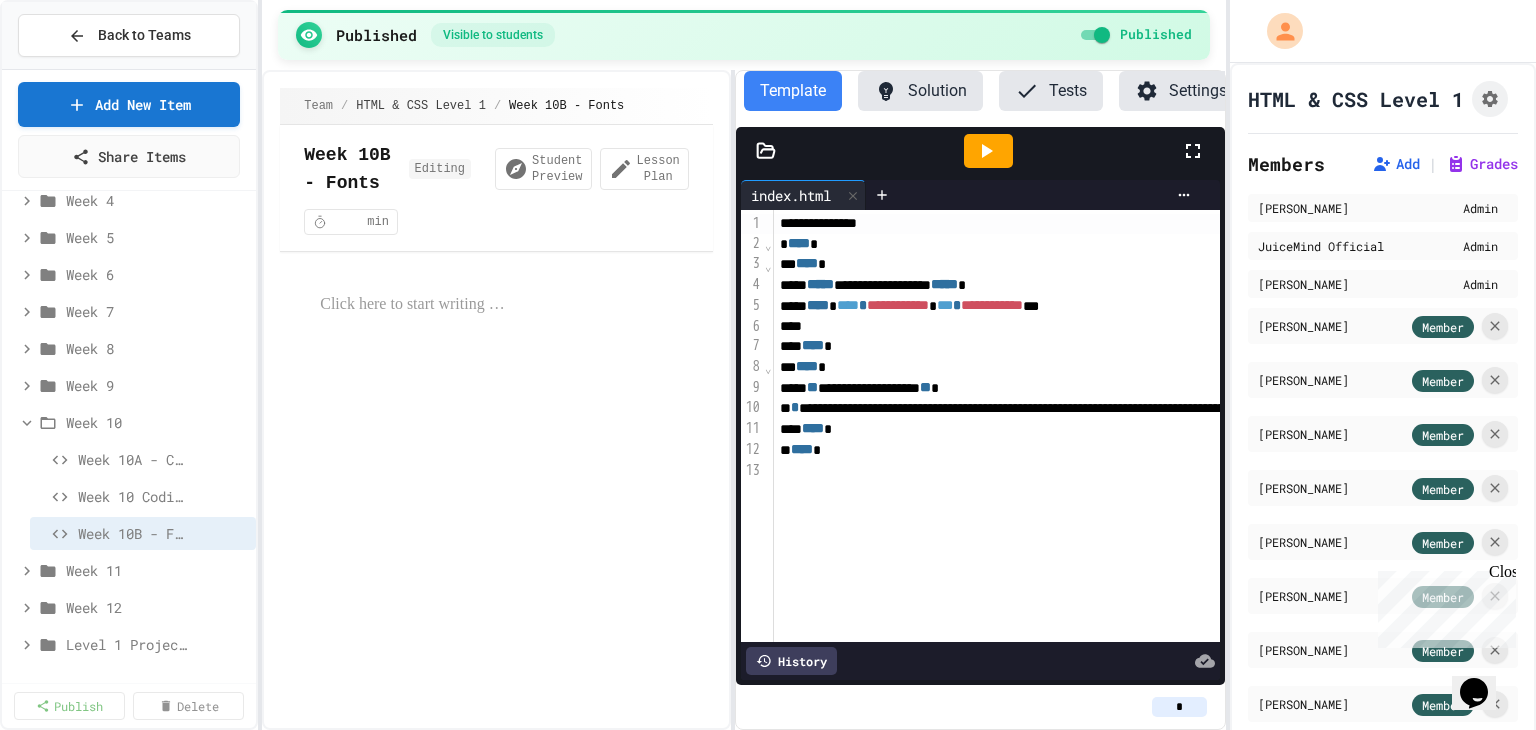 scroll, scrollTop: 125, scrollLeft: 0, axis: vertical 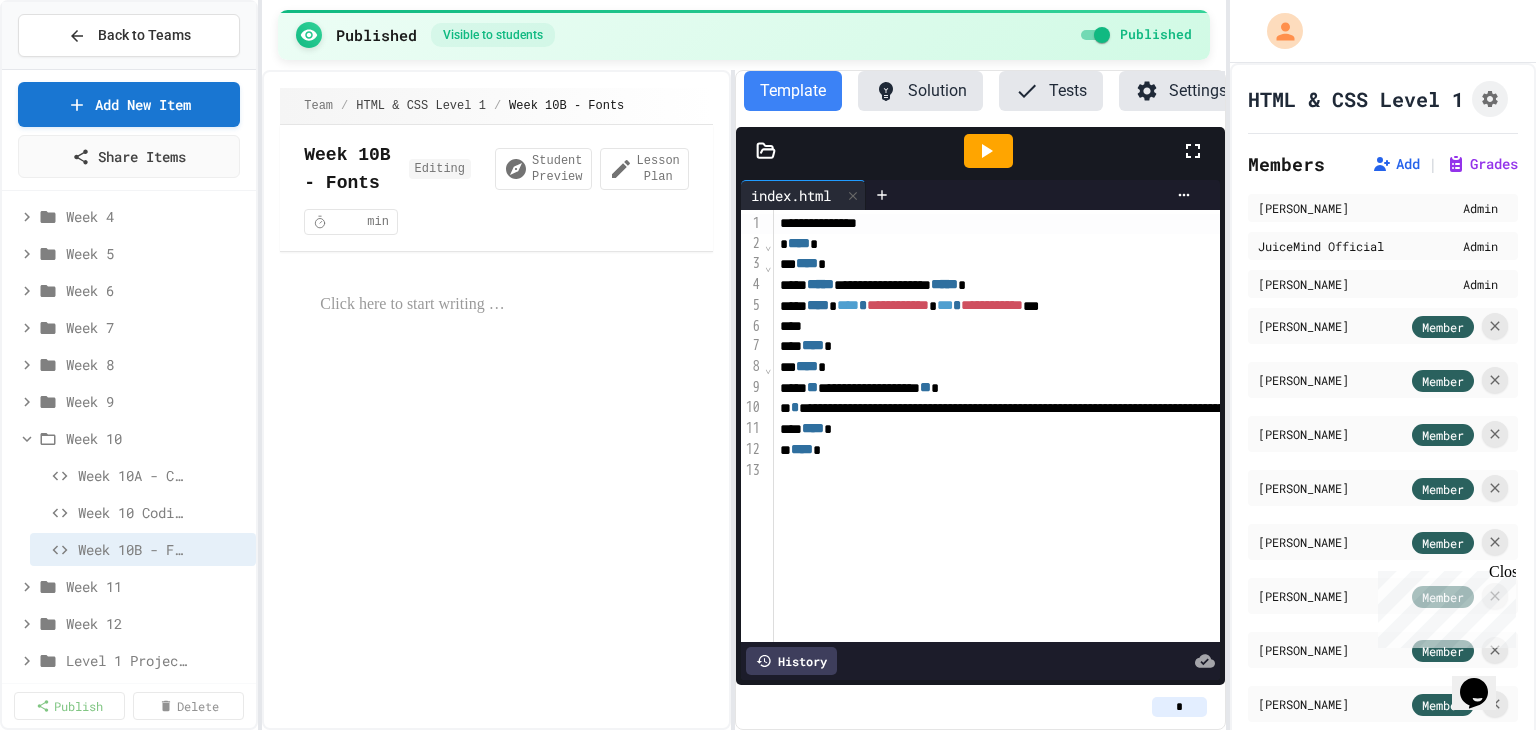 click on "**********" at bounding box center (768, 365) 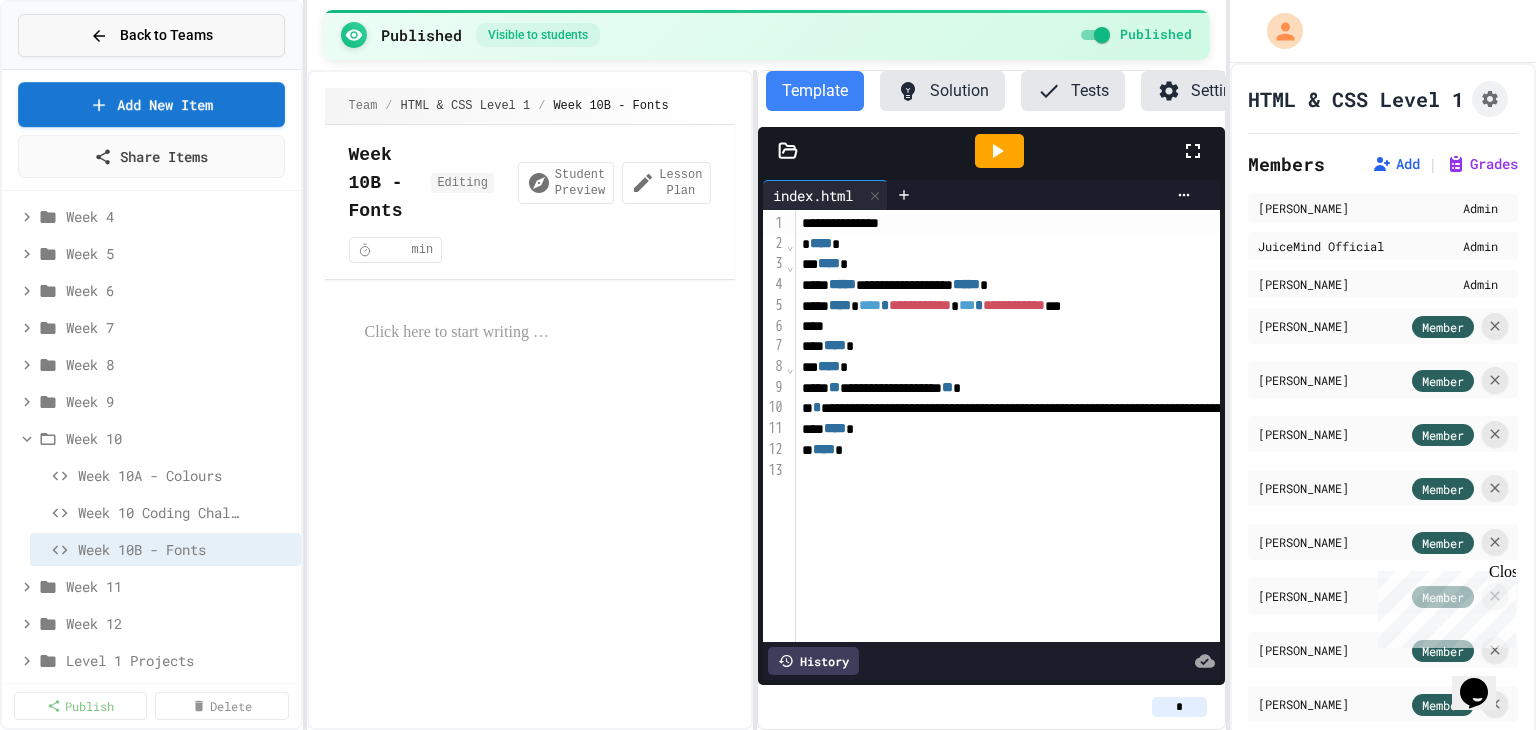 click on "Back to Teams" at bounding box center (151, 35) 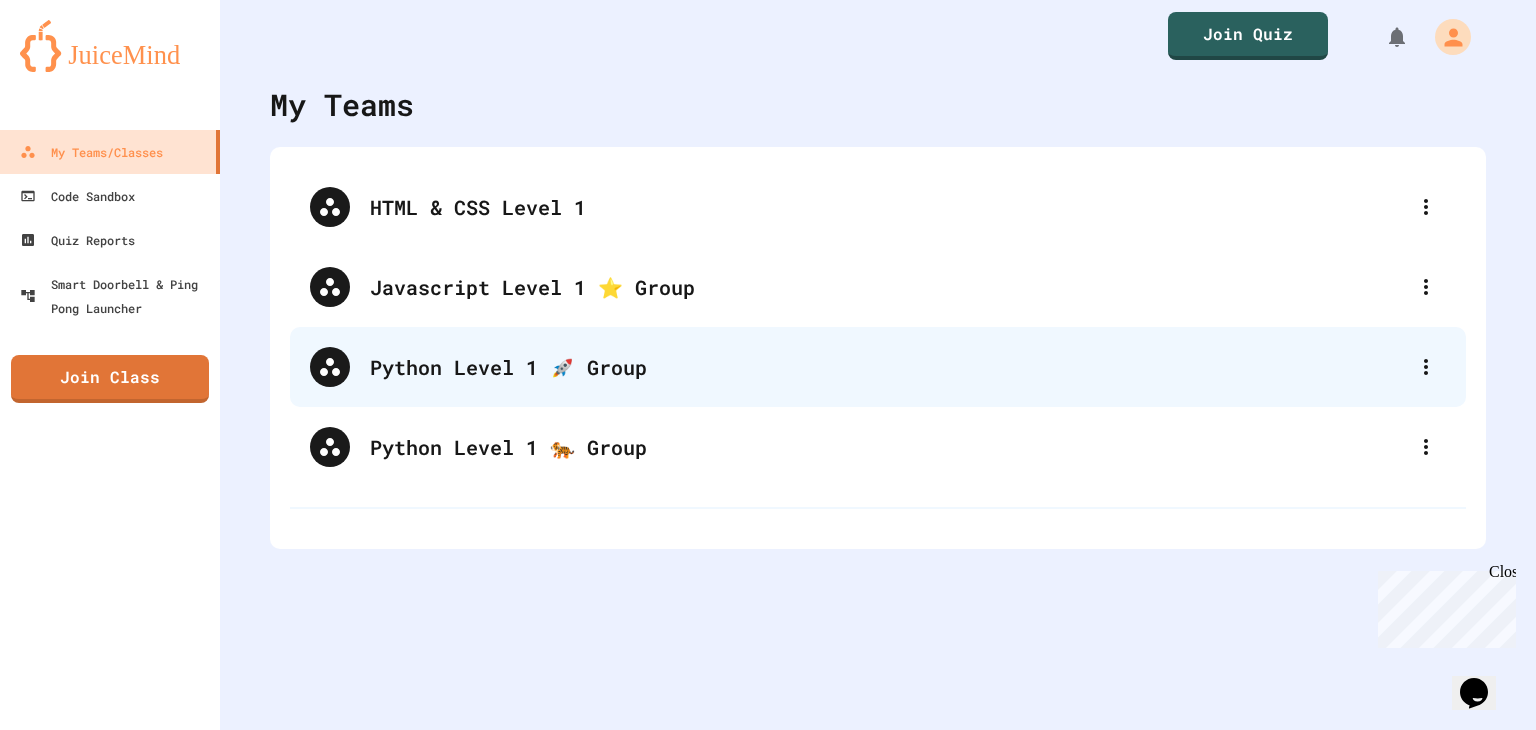 click on "Python Level 1 🚀 Group" at bounding box center [878, 367] 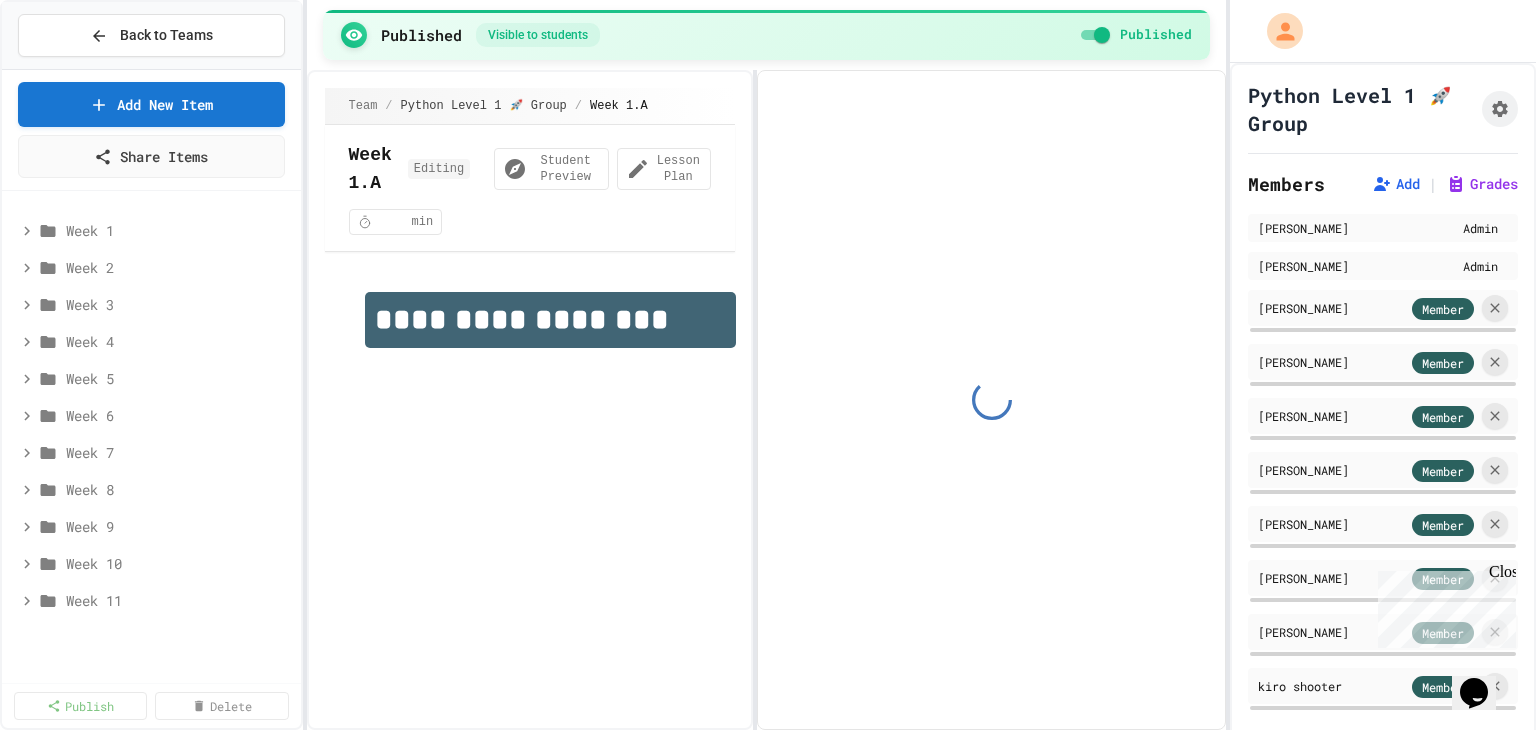 click on "Week 1   Week 2   Week 3   Week 4   Week 5   Week 6   Week 7   Week 8   Week 9   Week 10   Week 11" at bounding box center (151, 415) 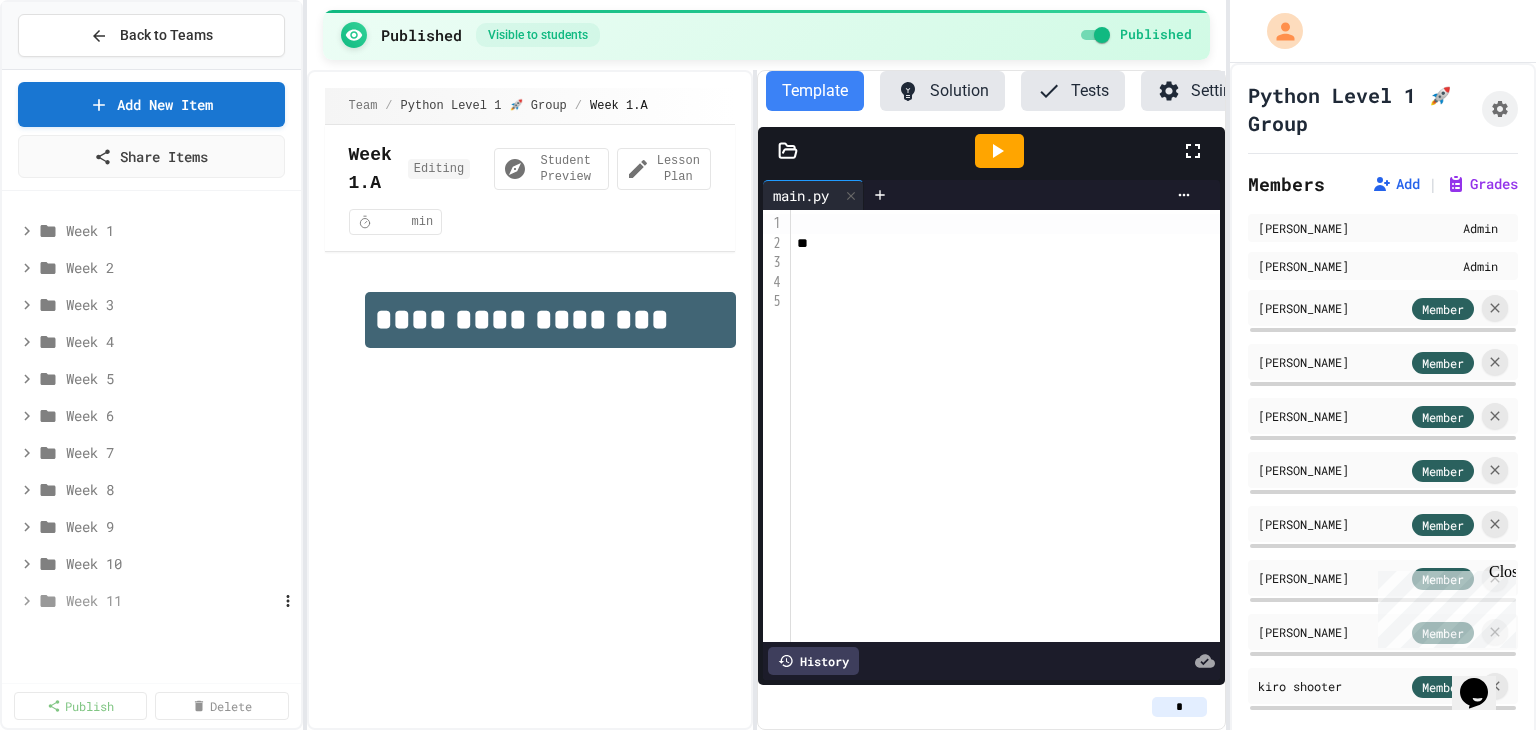 click on "Week 11" at bounding box center (152, 600) 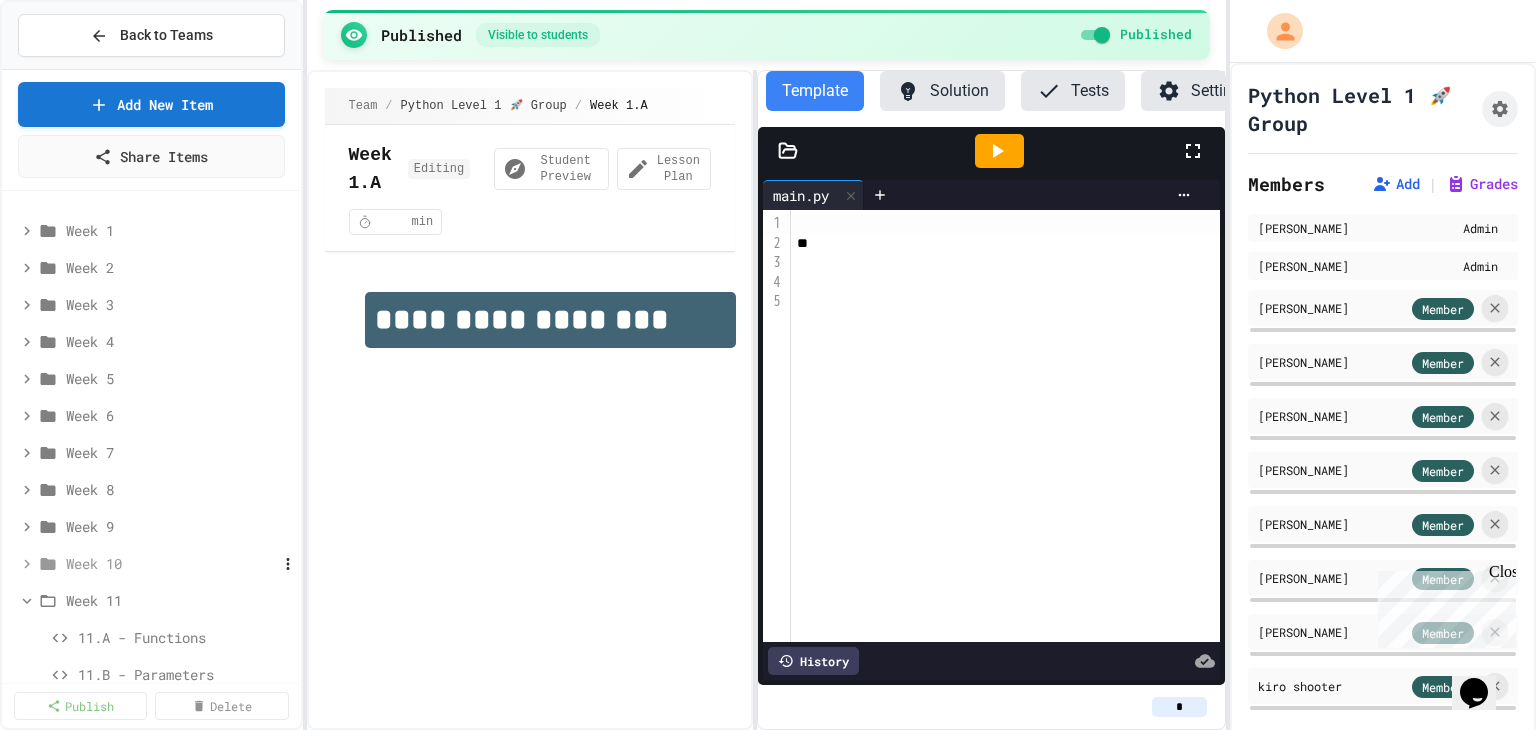 click on "Week 10" at bounding box center [158, 563] 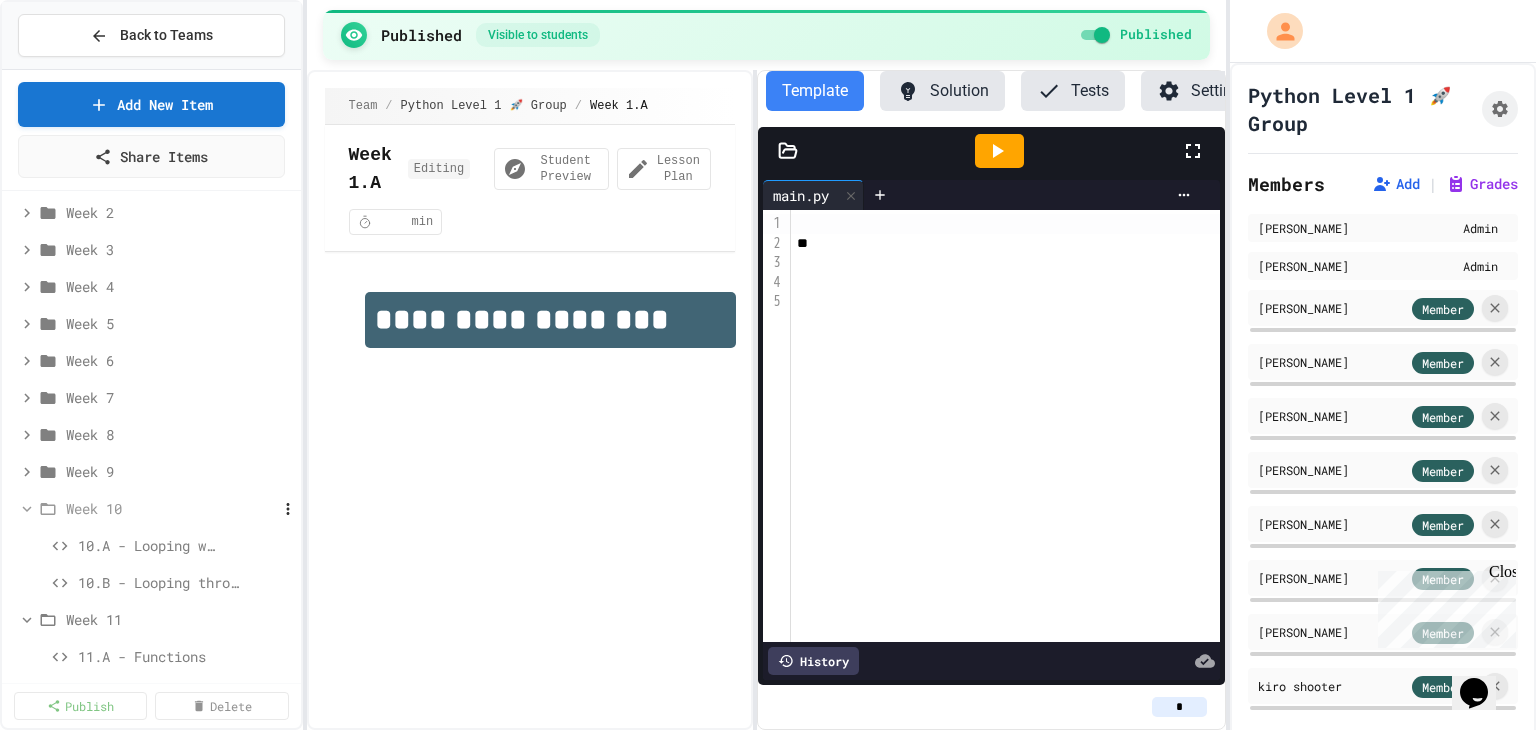 scroll, scrollTop: 56, scrollLeft: 0, axis: vertical 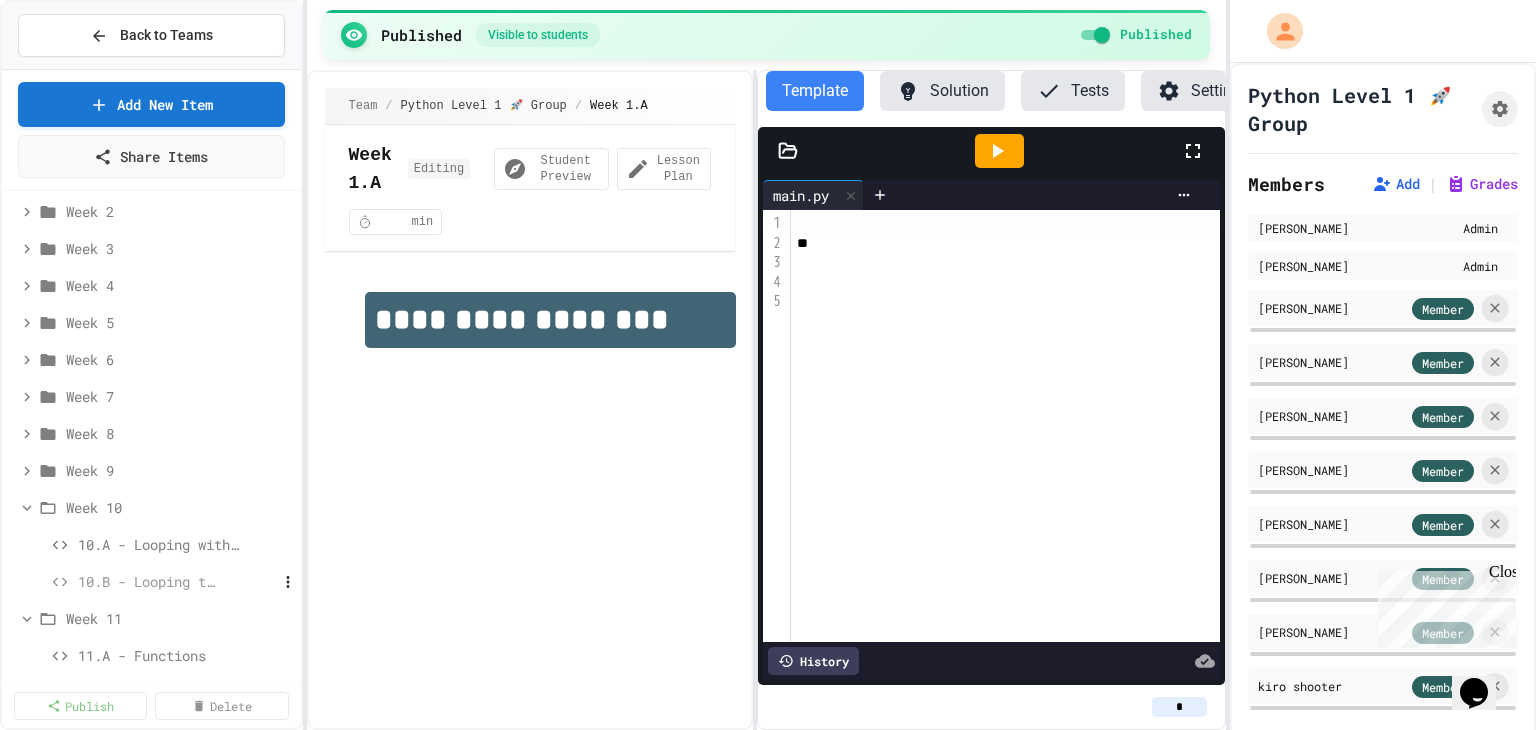 click on "10.B - Looping through Strings" at bounding box center [149, 581] 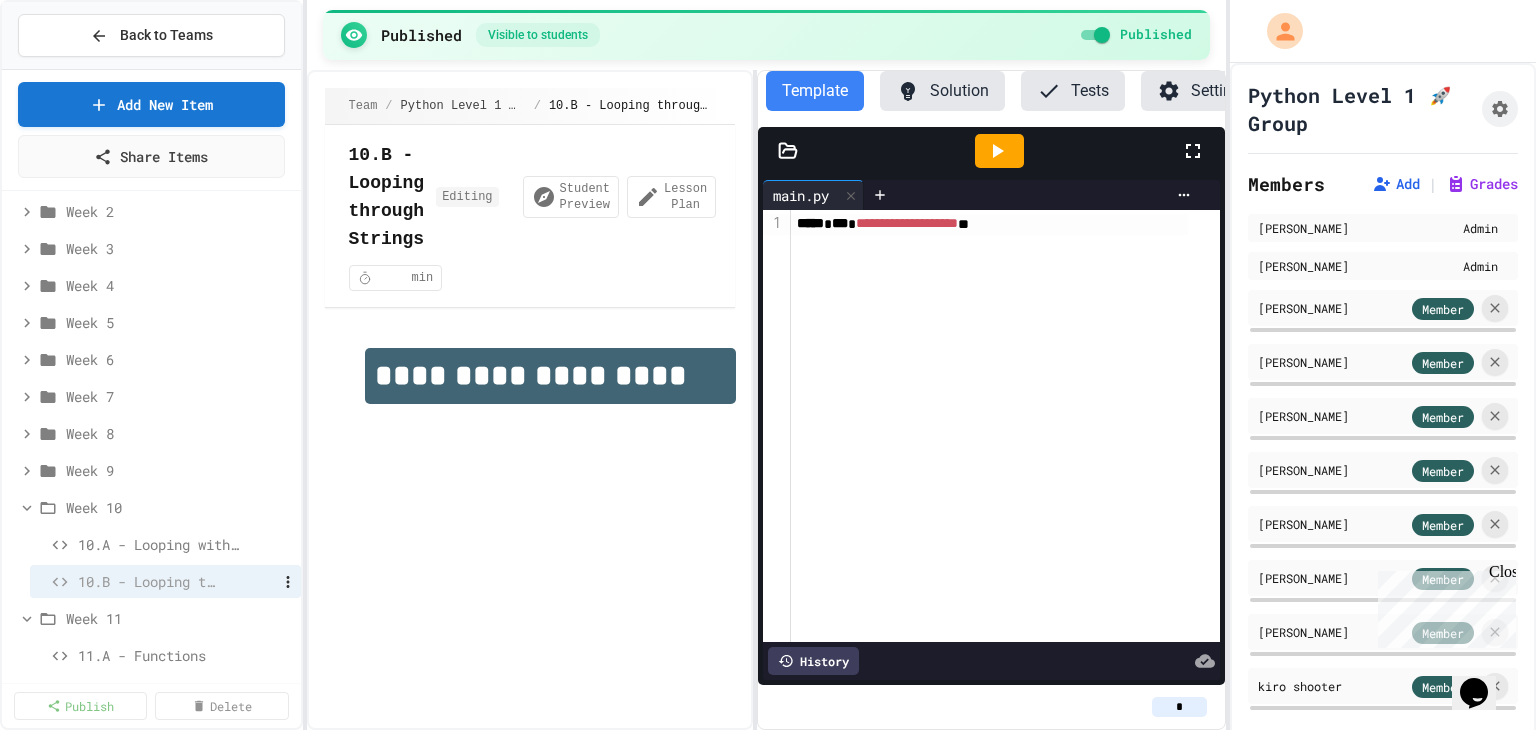 scroll, scrollTop: 89, scrollLeft: 0, axis: vertical 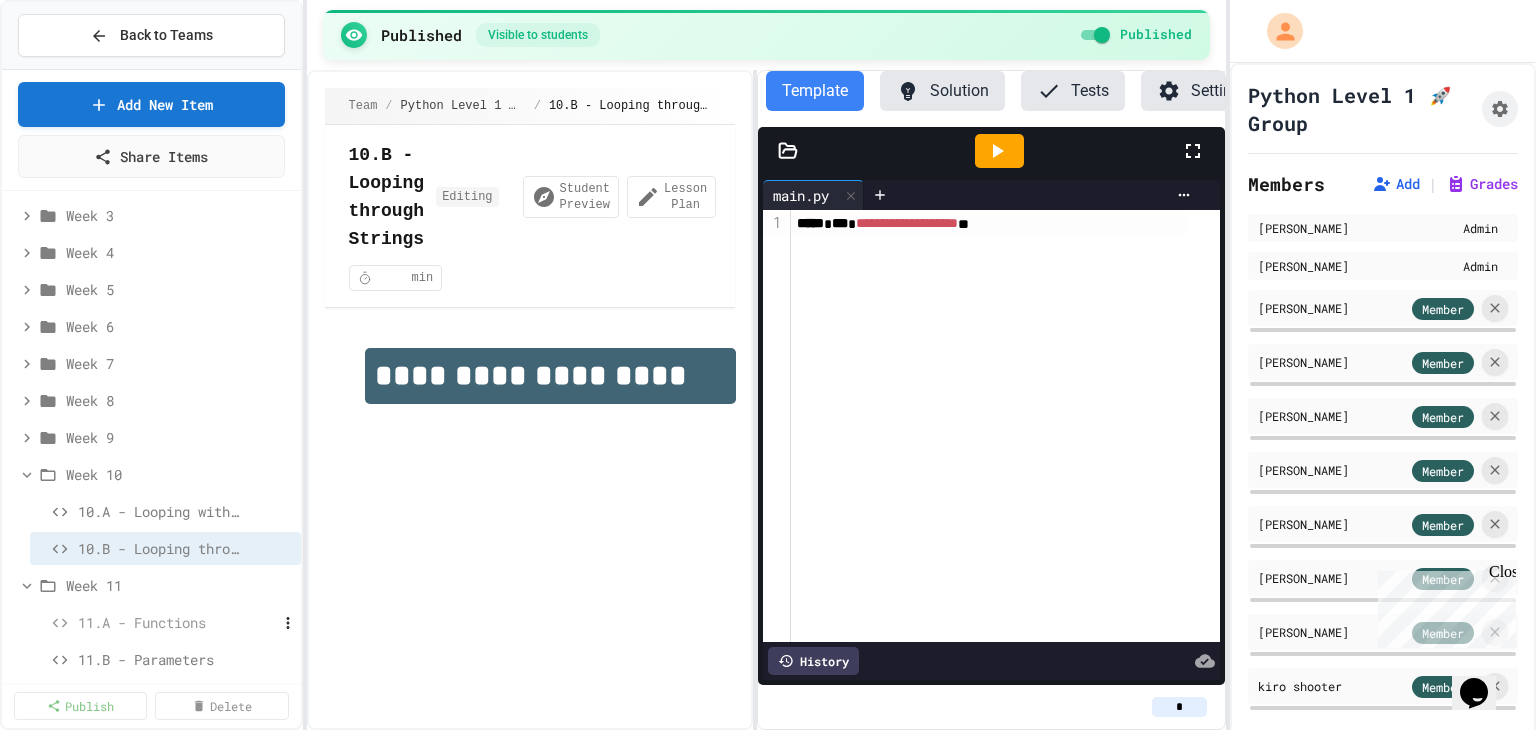click on "11.A - Functions" at bounding box center [149, 622] 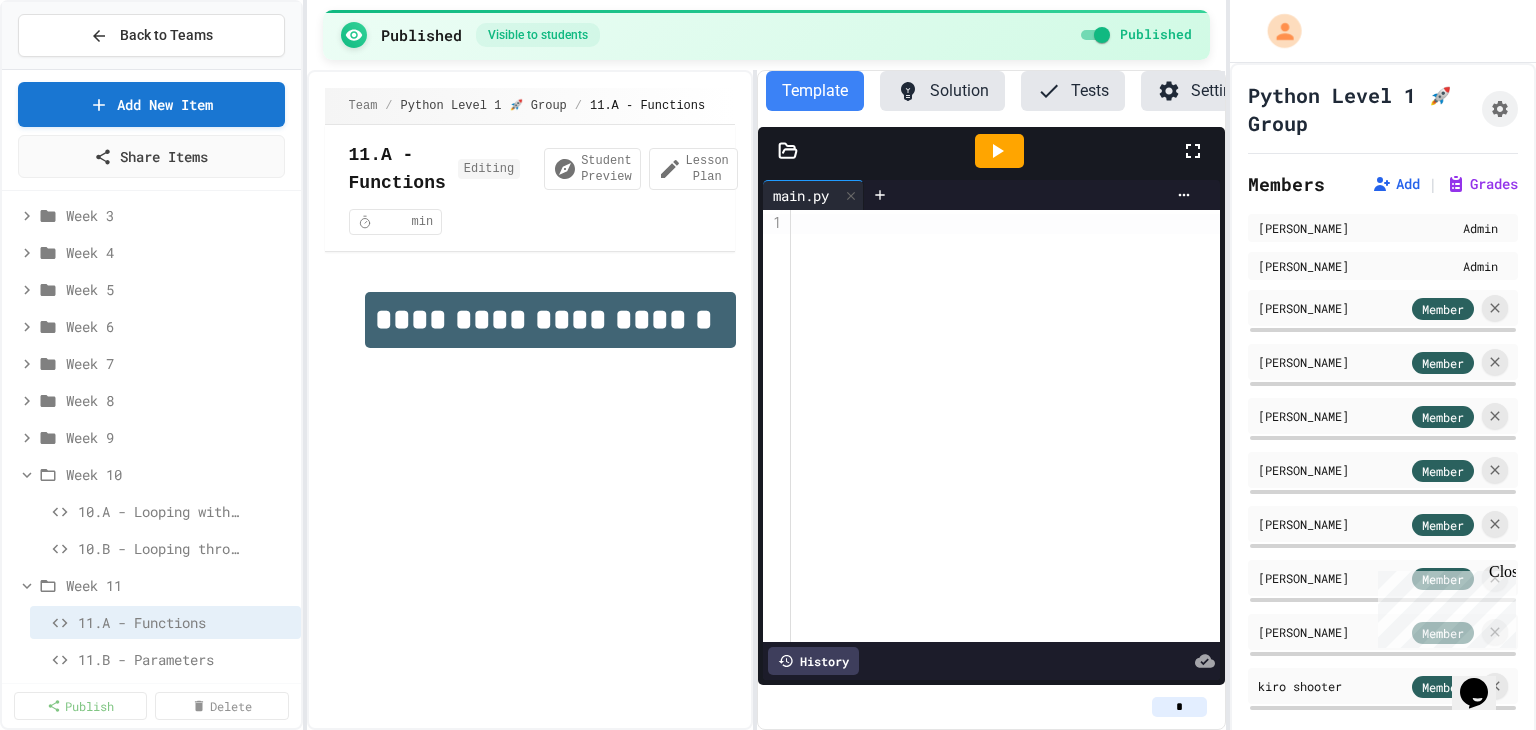 drag, startPoint x: 1261, startPoint y: 28, endPoint x: 256, endPoint y: -87, distance: 1011.5582 